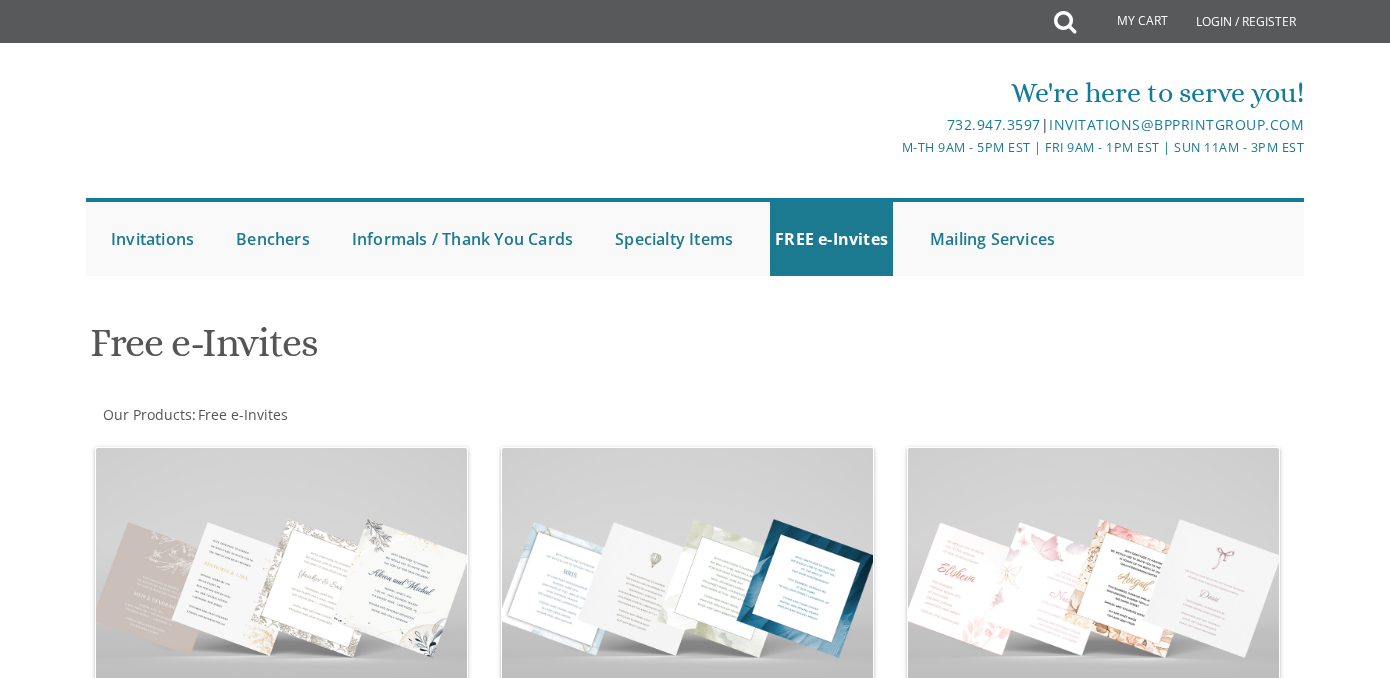 scroll, scrollTop: 0, scrollLeft: 0, axis: both 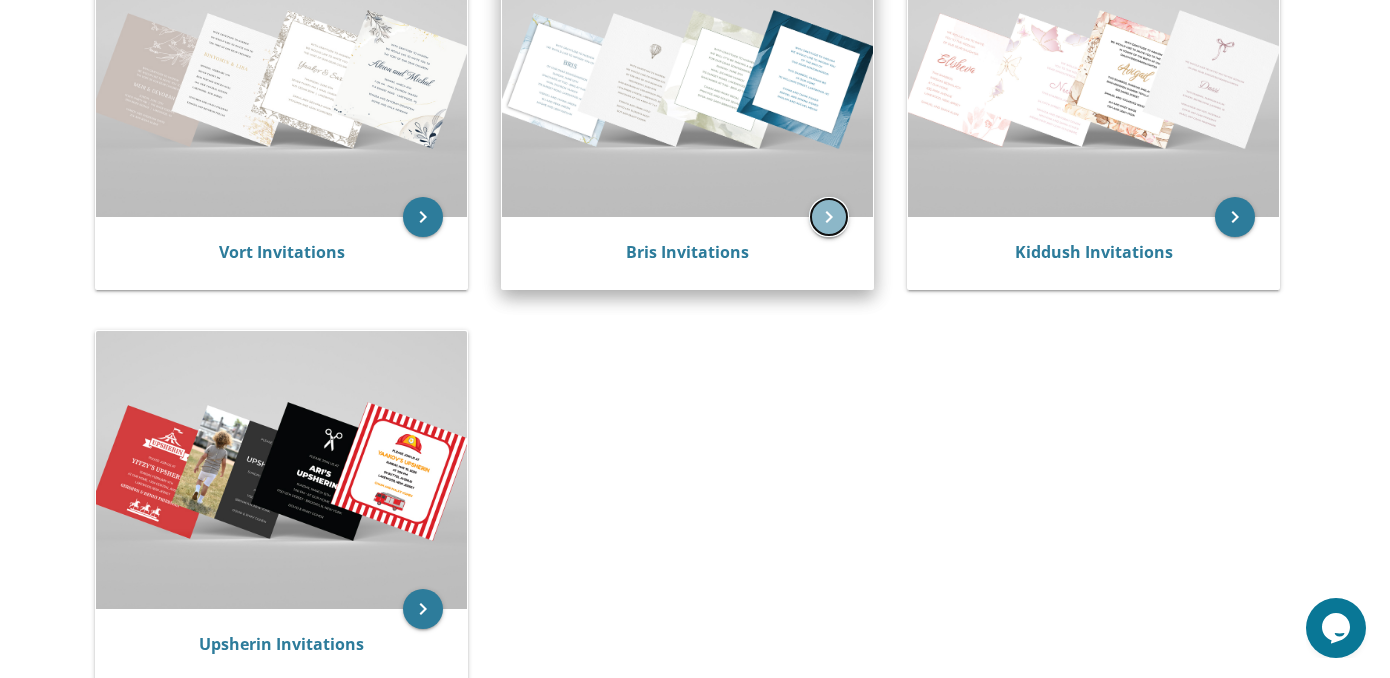 click on "keyboard_arrow_right" at bounding box center (829, 217) 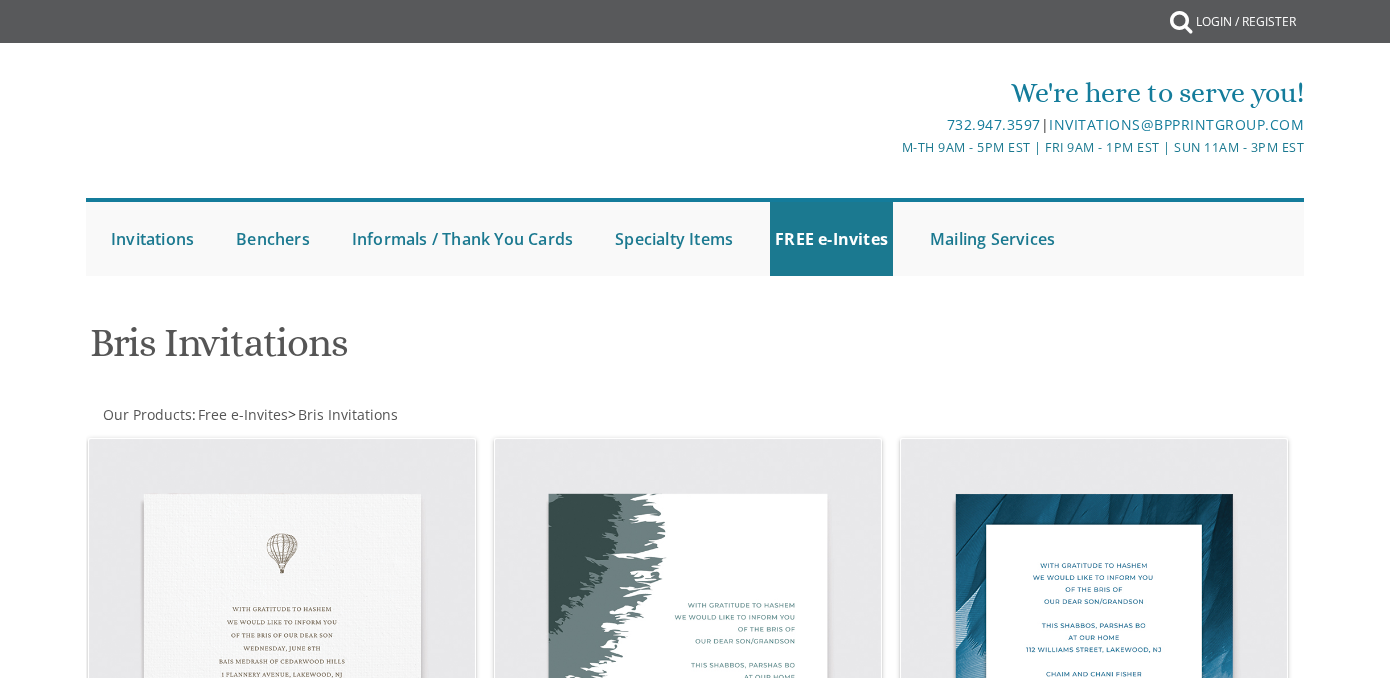scroll, scrollTop: 0, scrollLeft: 0, axis: both 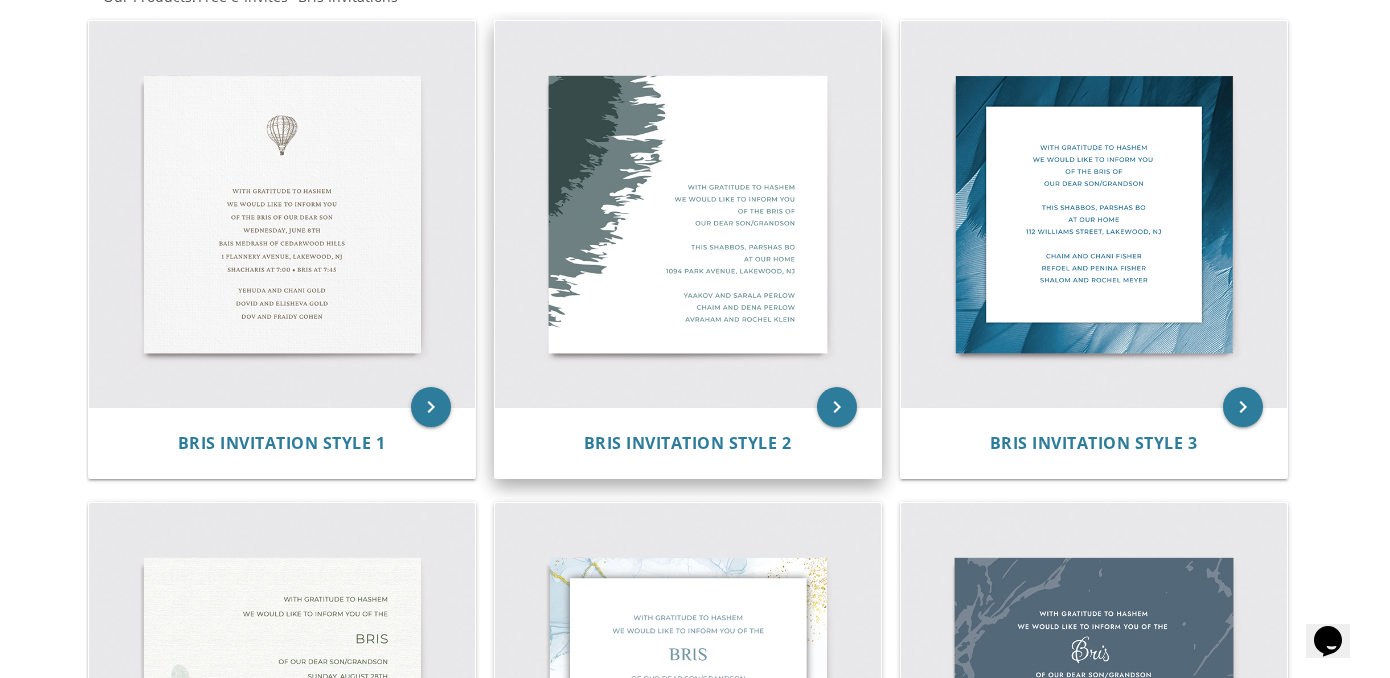 click at bounding box center [688, 214] 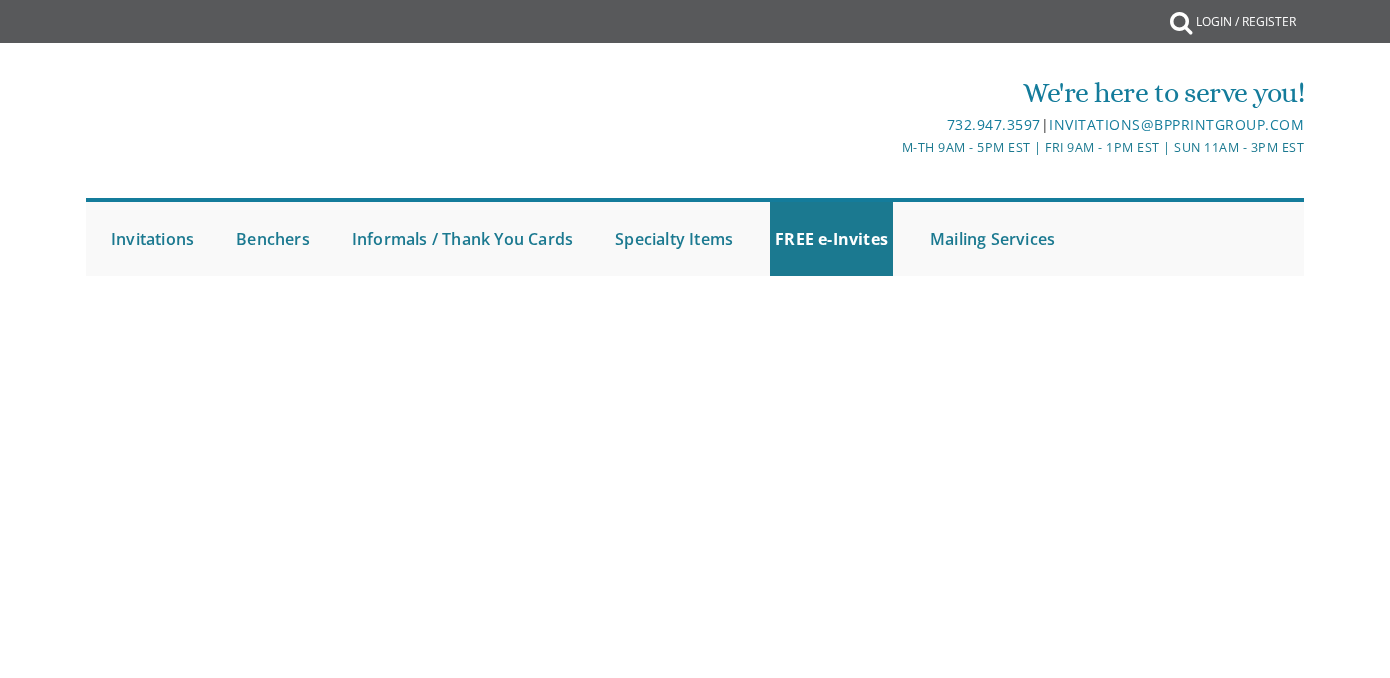 scroll, scrollTop: 0, scrollLeft: 0, axis: both 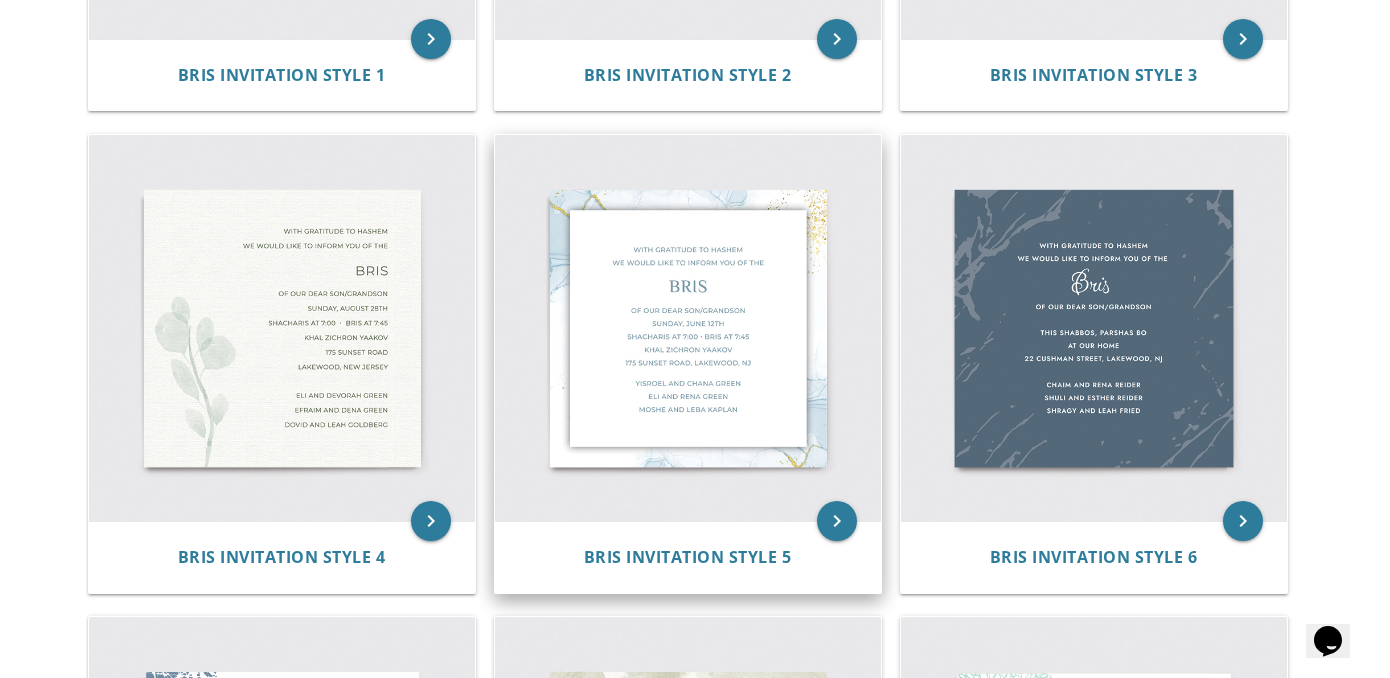 click at bounding box center (688, 328) 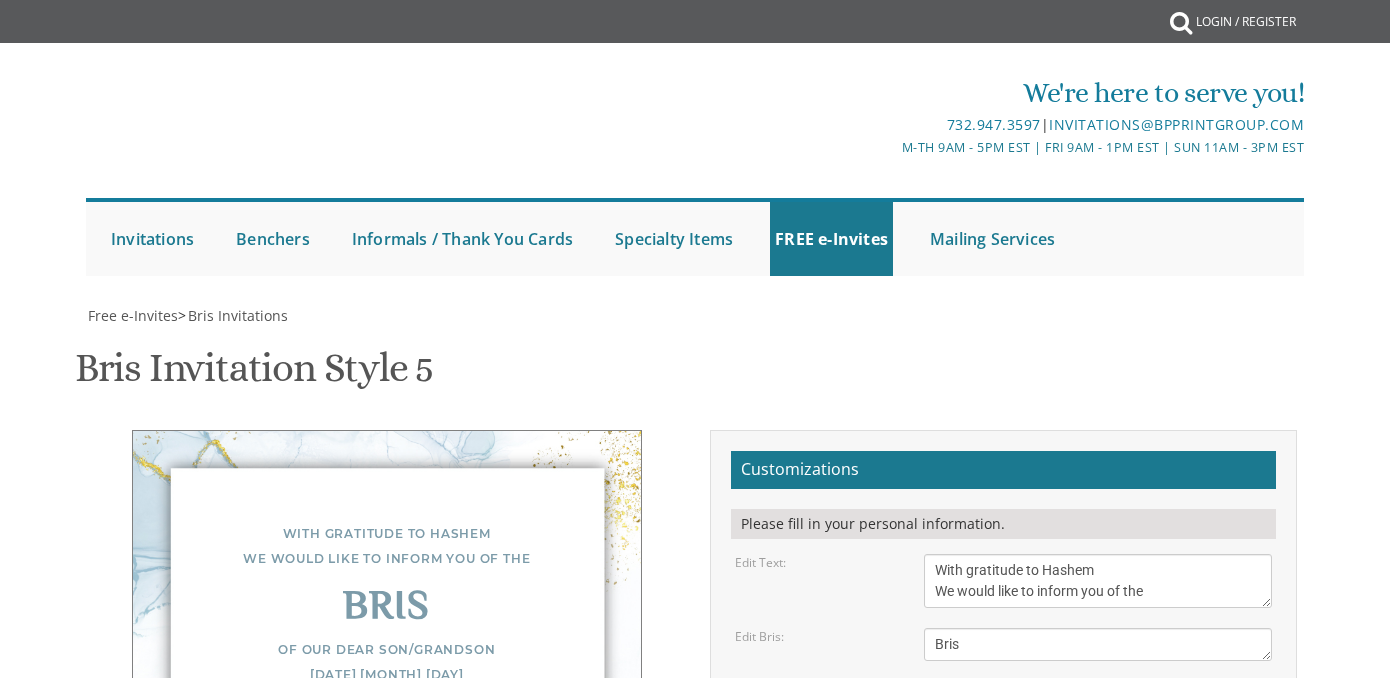 scroll, scrollTop: 0, scrollLeft: 0, axis: both 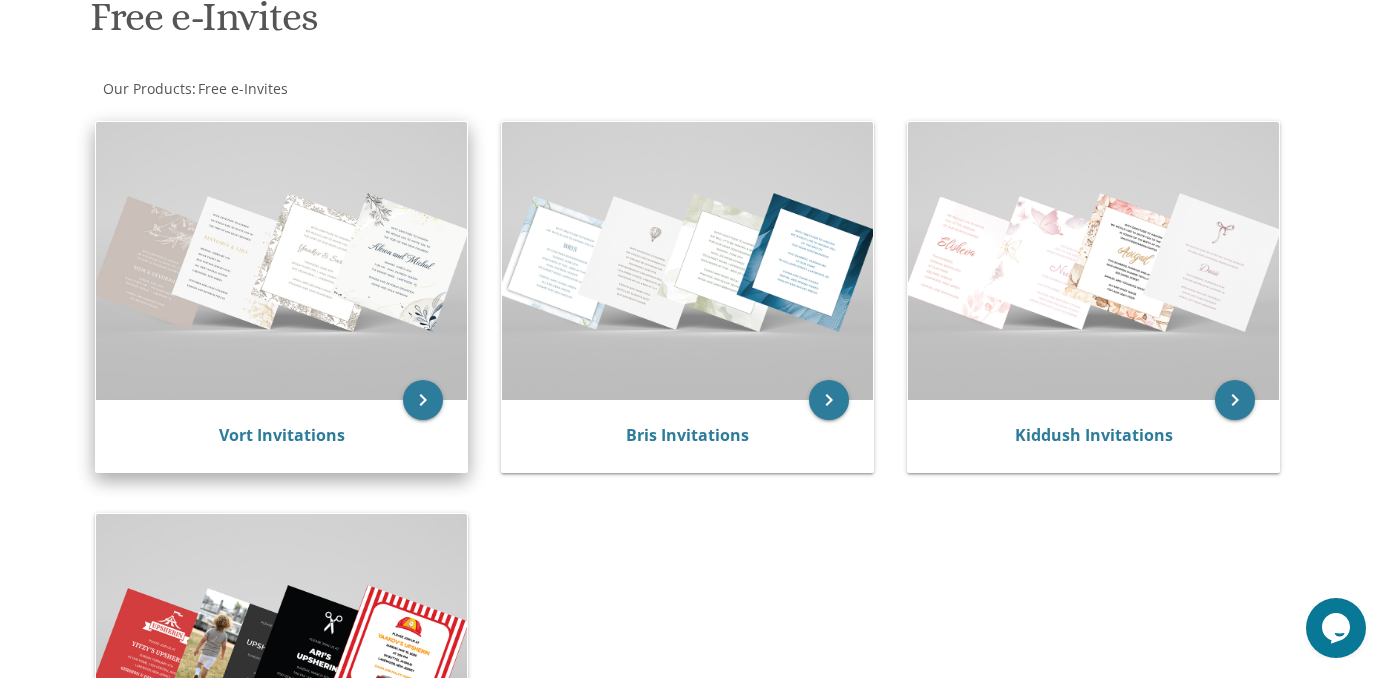 click at bounding box center [281, 261] 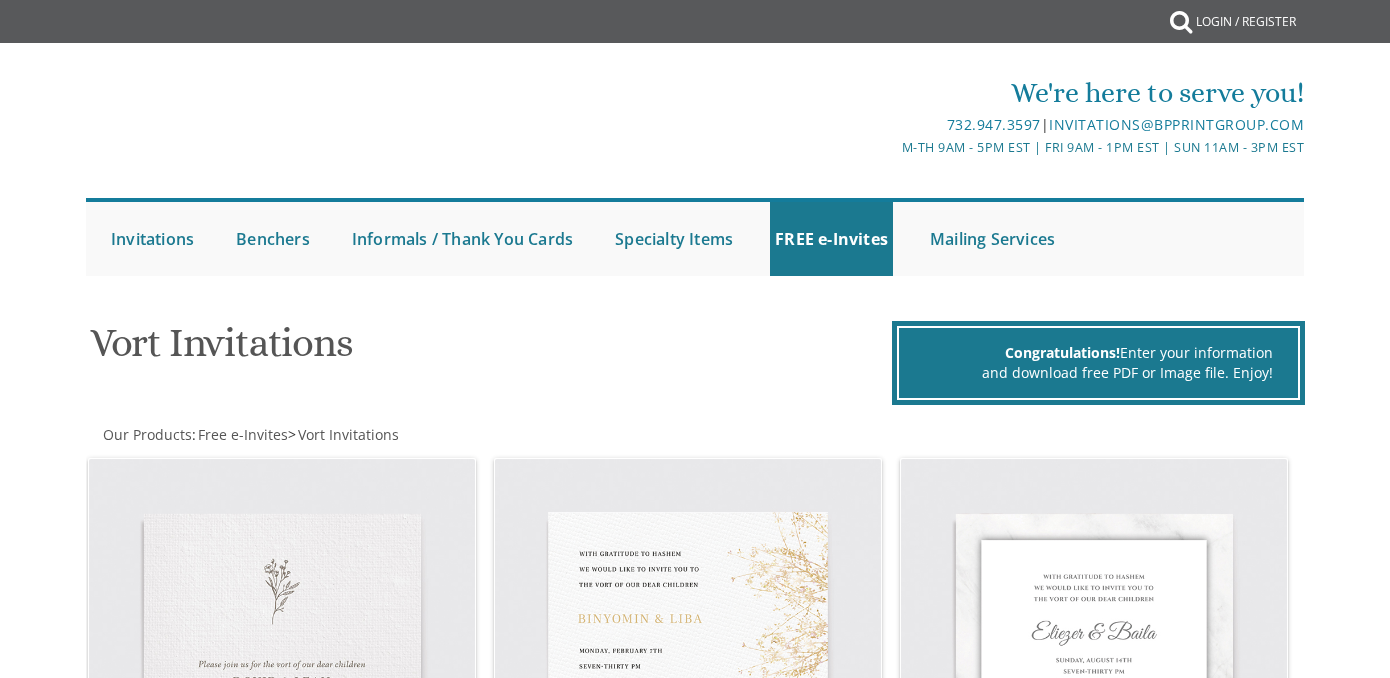 scroll, scrollTop: 0, scrollLeft: 0, axis: both 